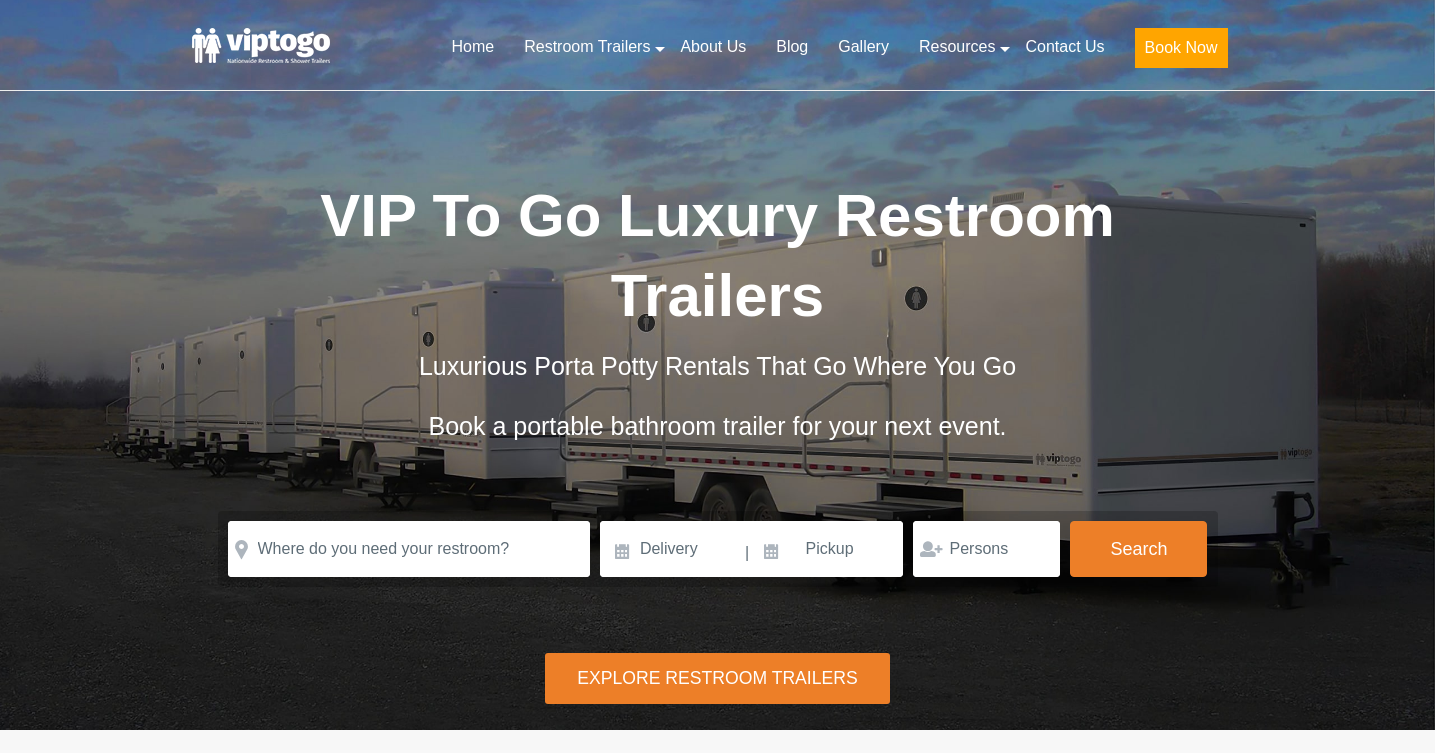 scroll, scrollTop: 0, scrollLeft: 0, axis: both 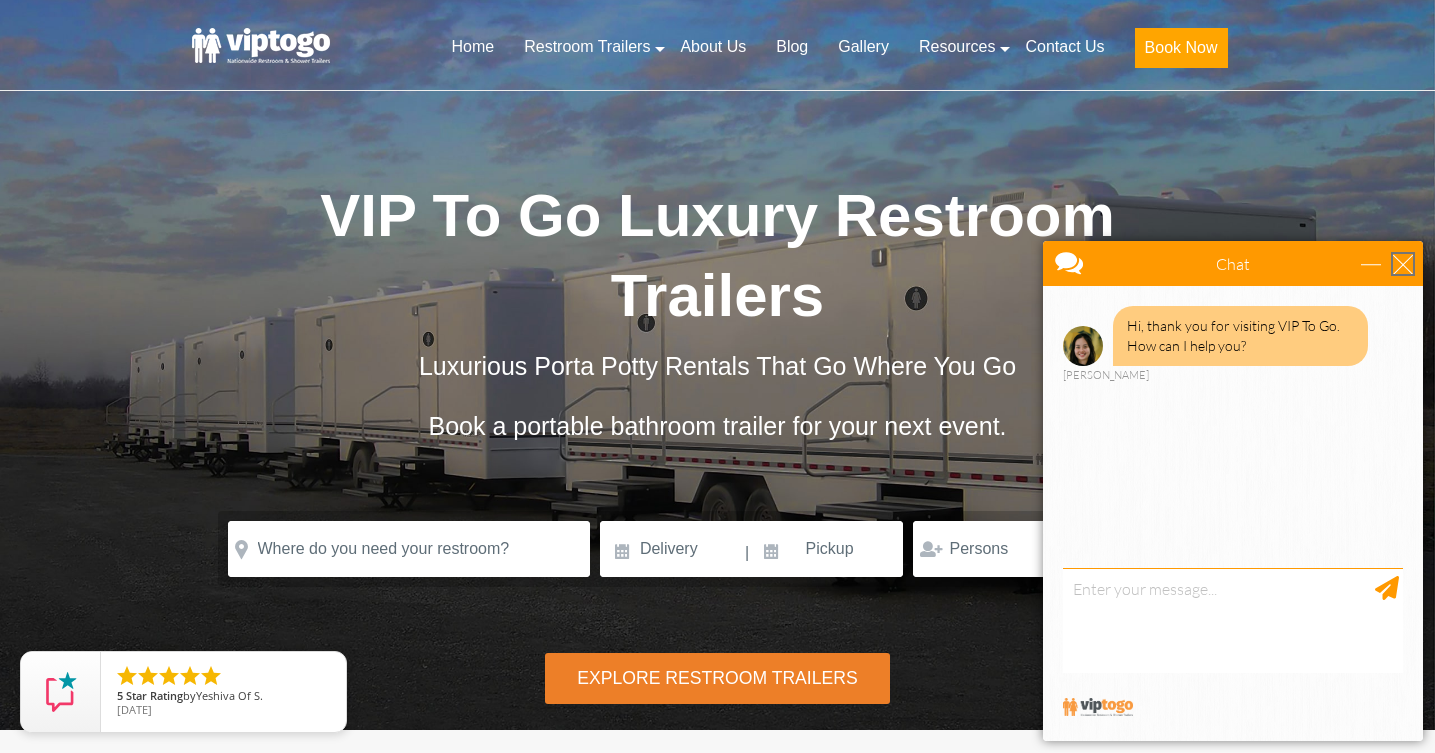 click at bounding box center [1403, 264] 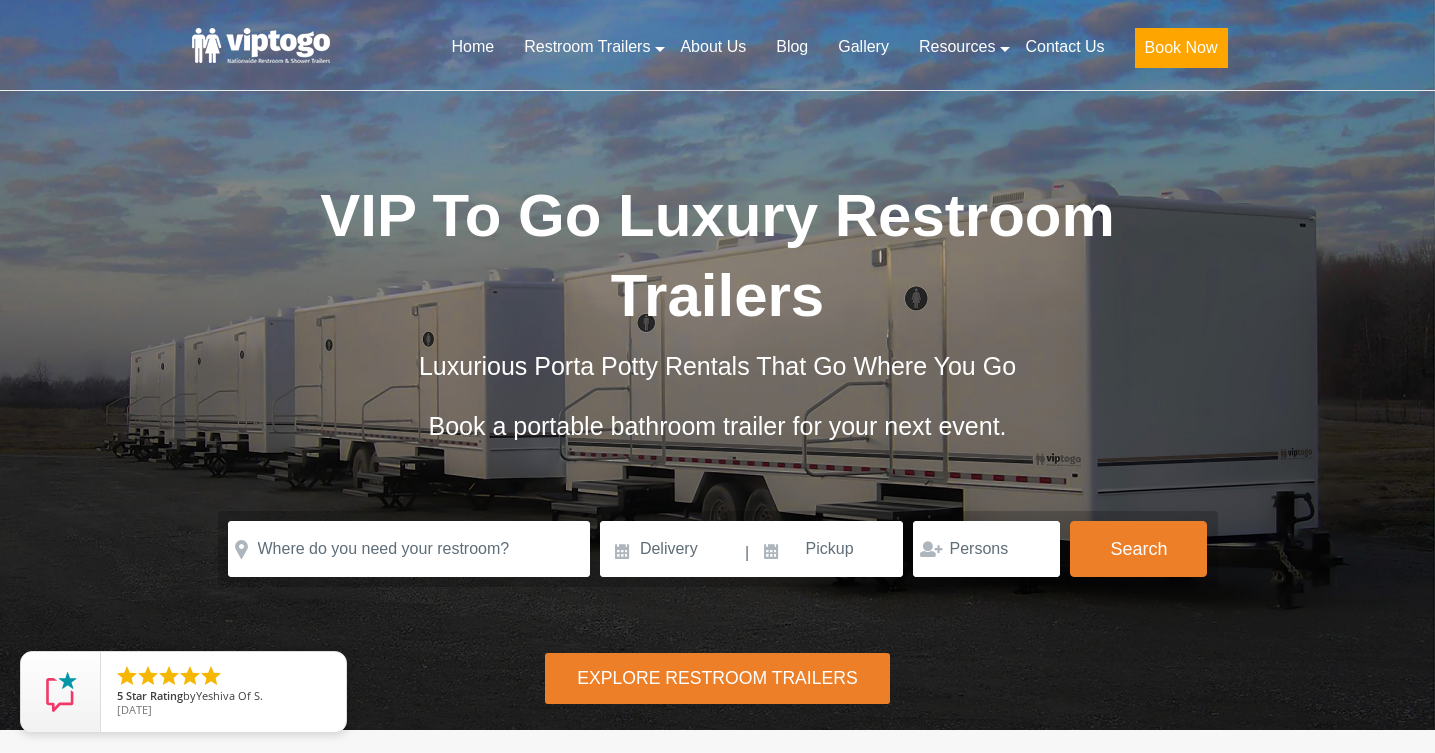 scroll, scrollTop: 0, scrollLeft: 0, axis: both 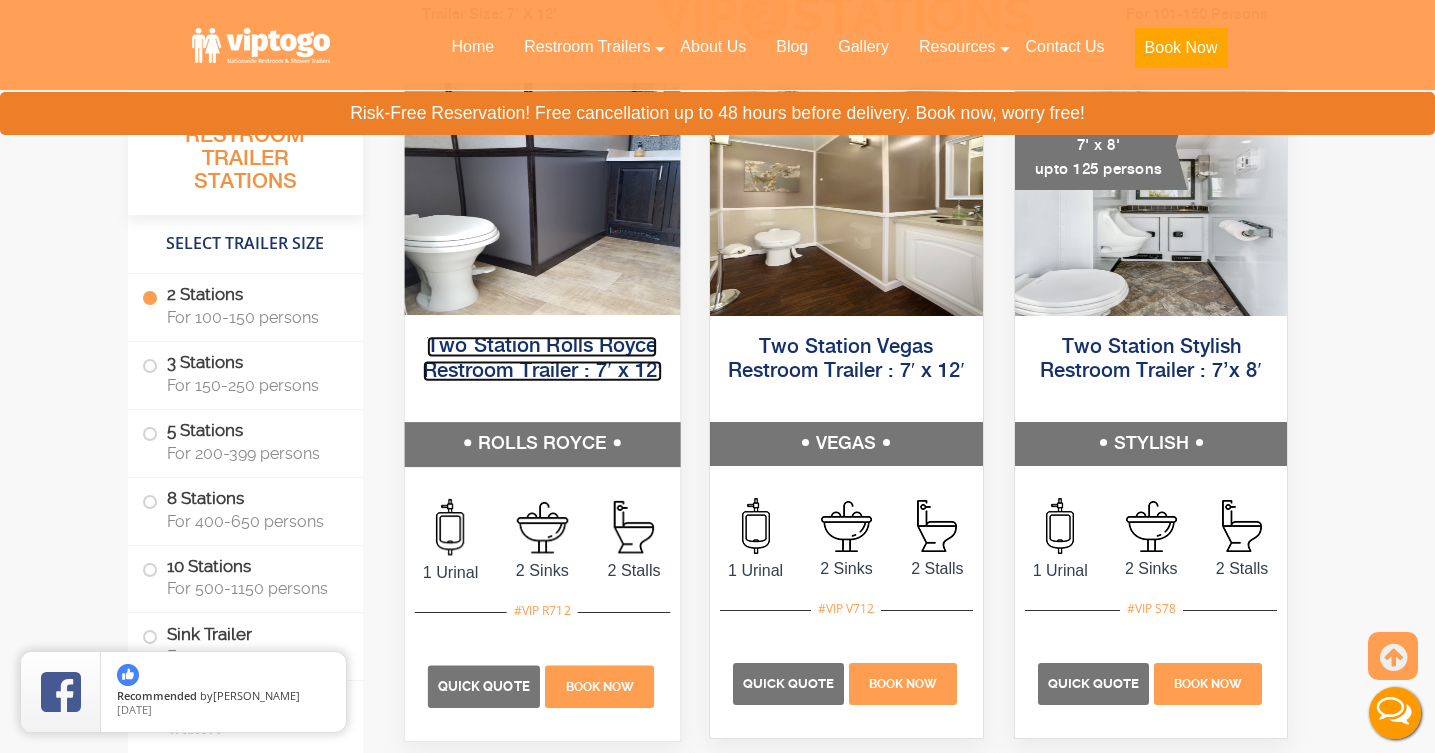 click on "Two Station Rolls Royce Restroom Trailer :  7′ x 12′" at bounding box center (541, 358) 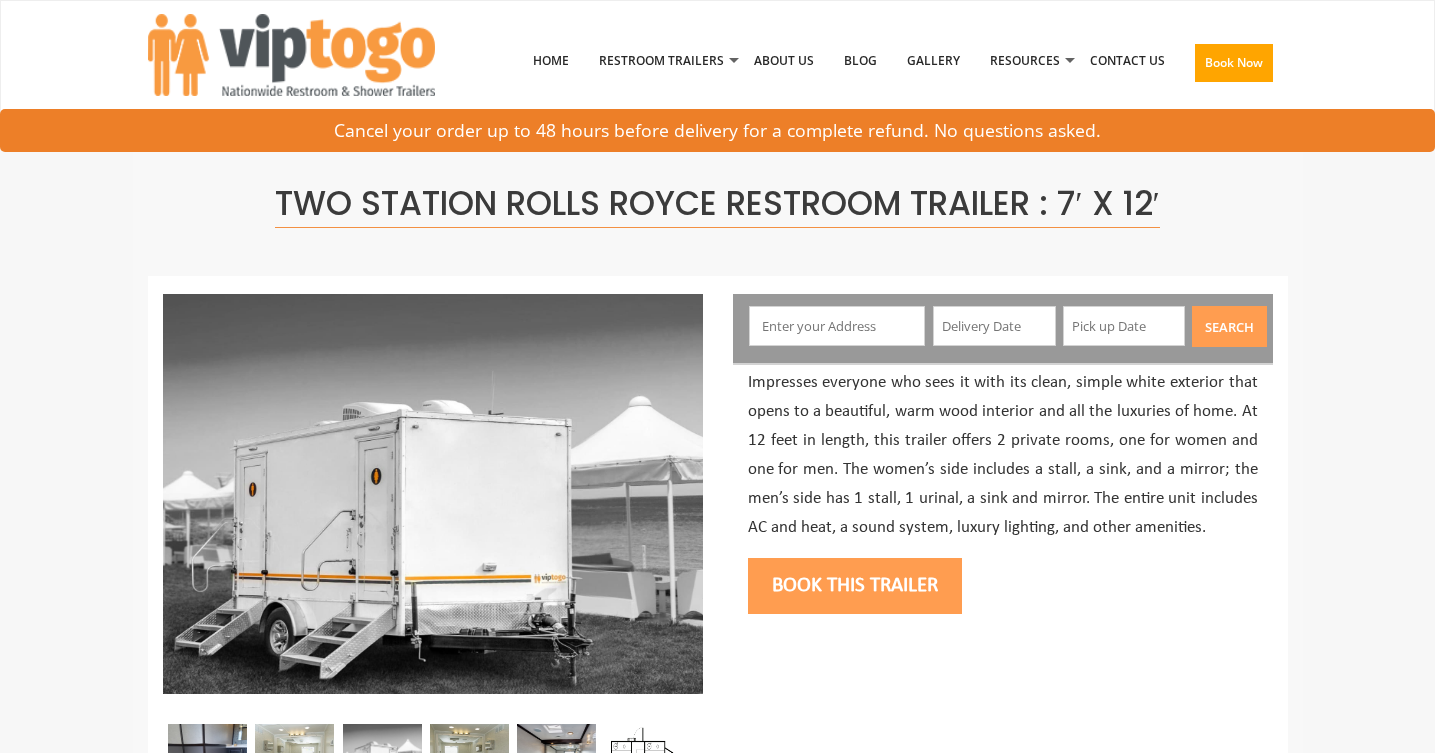 scroll, scrollTop: 0, scrollLeft: 0, axis: both 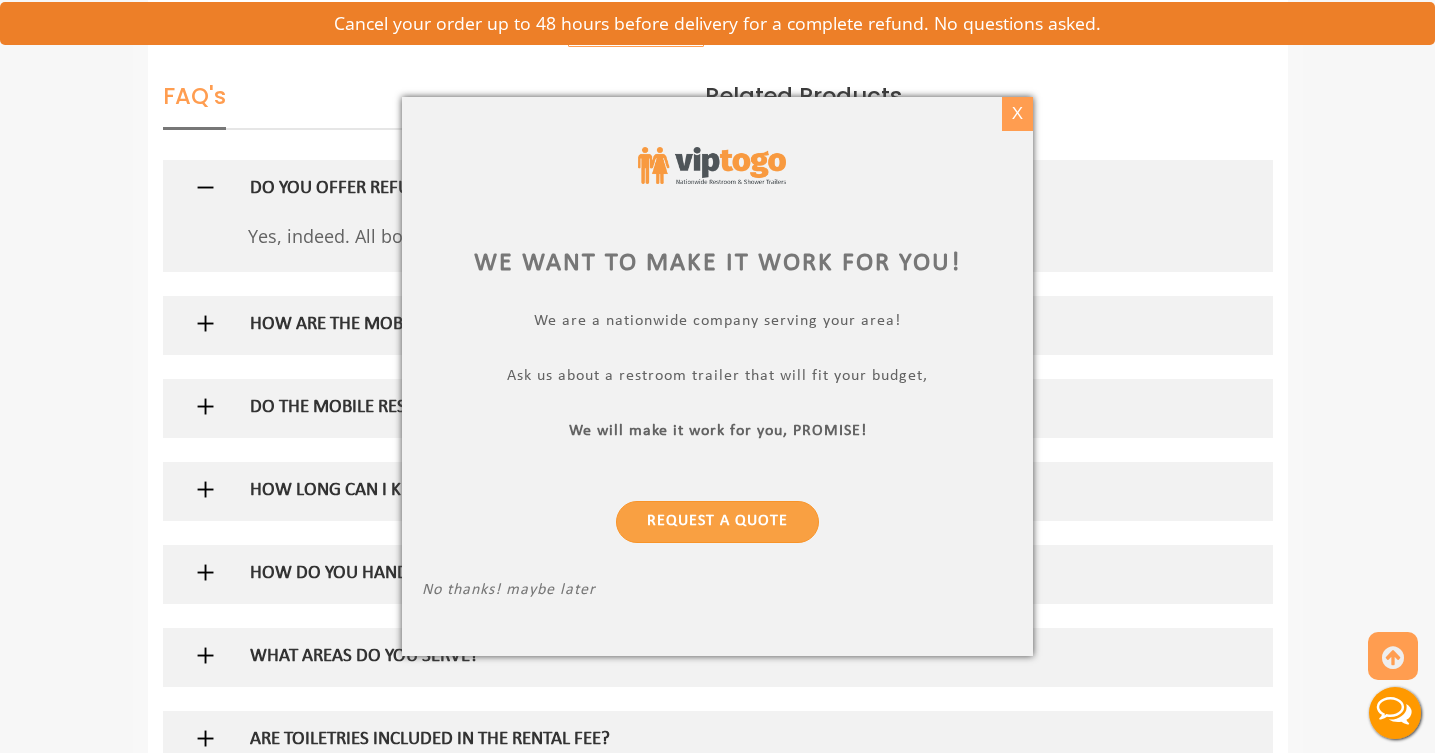 click on "X" at bounding box center (1017, 114) 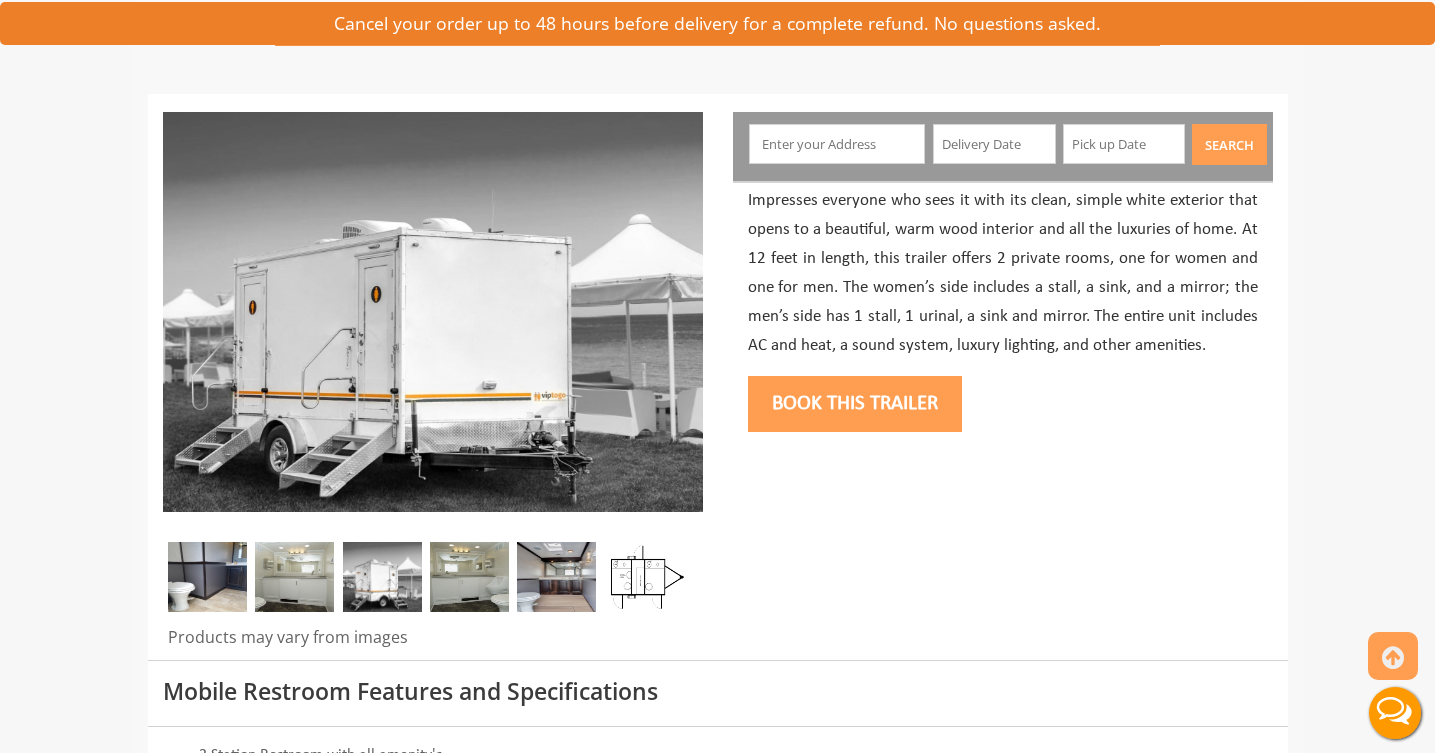scroll, scrollTop: 230, scrollLeft: 0, axis: vertical 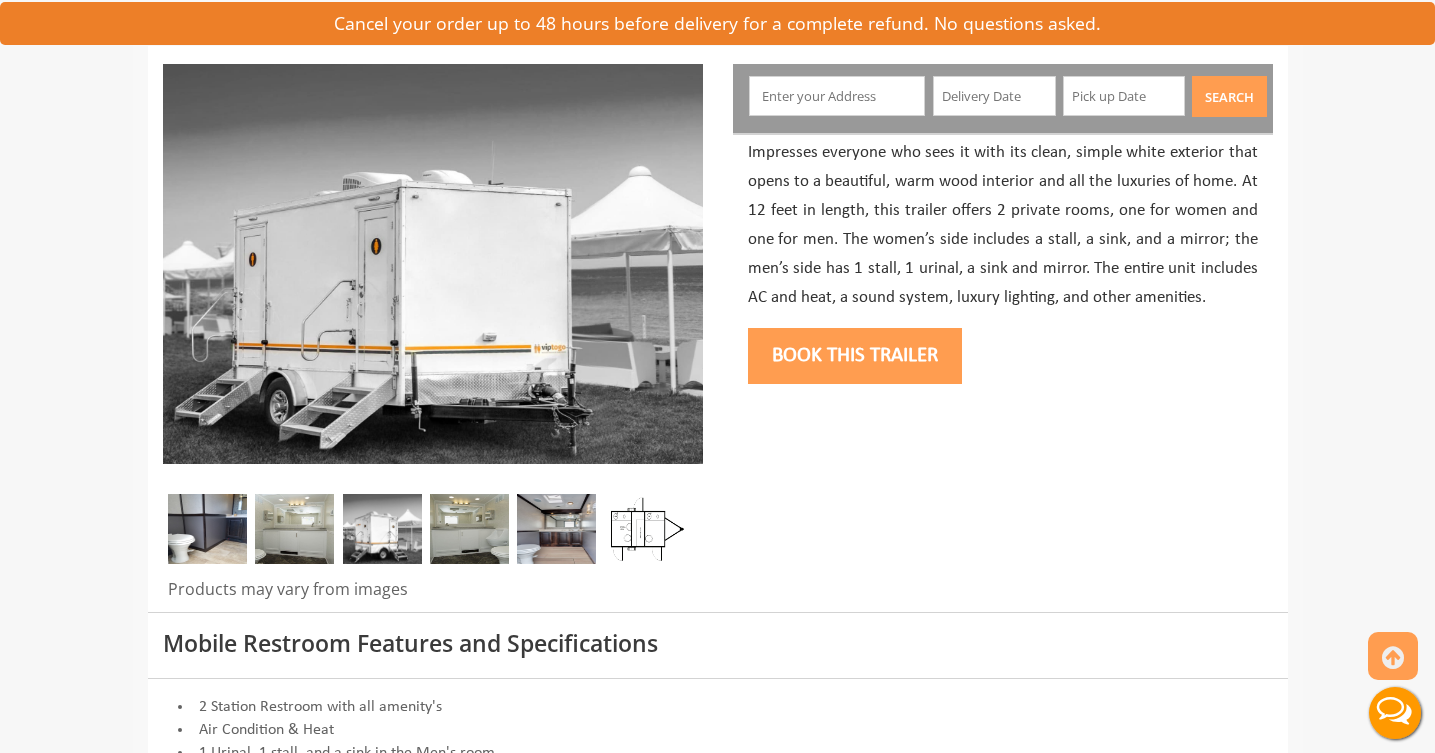 click at bounding box center [294, 529] 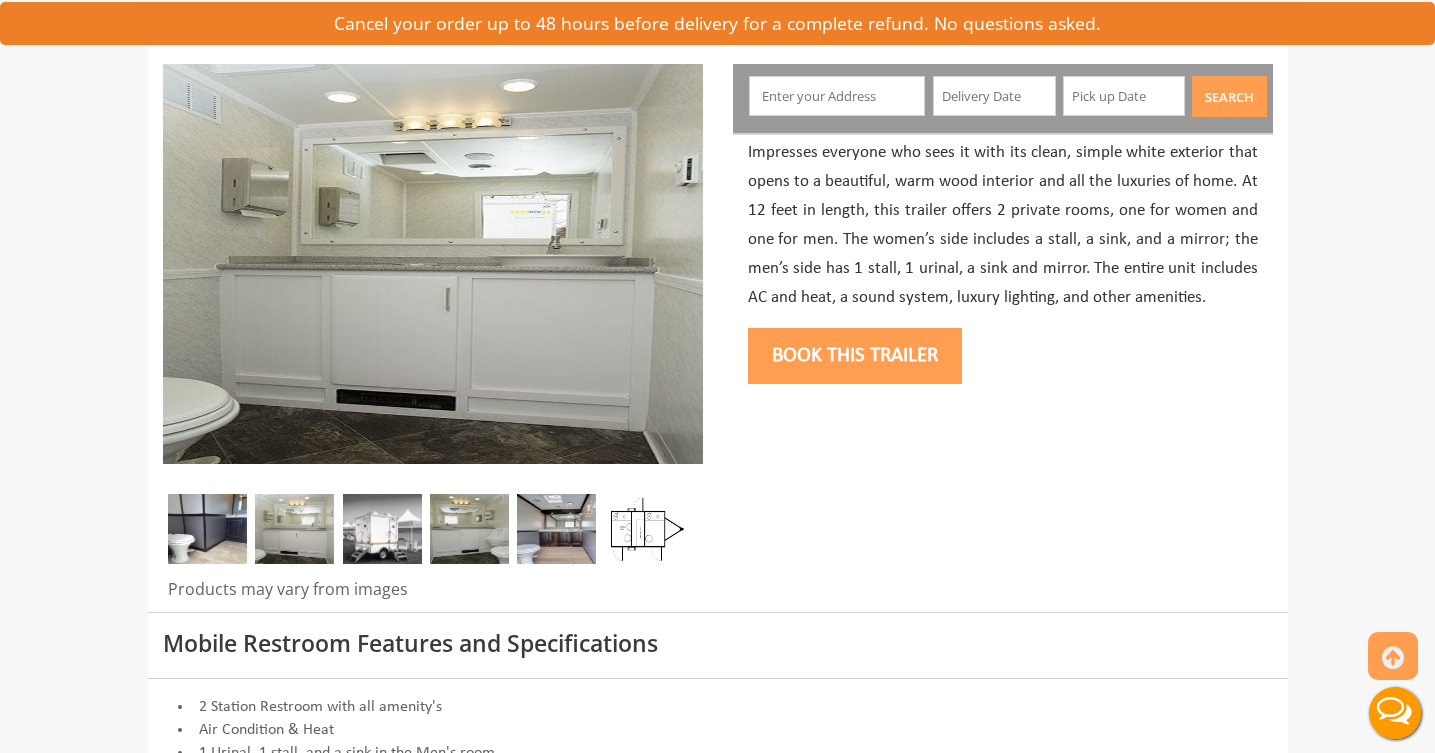 click at bounding box center (382, 529) 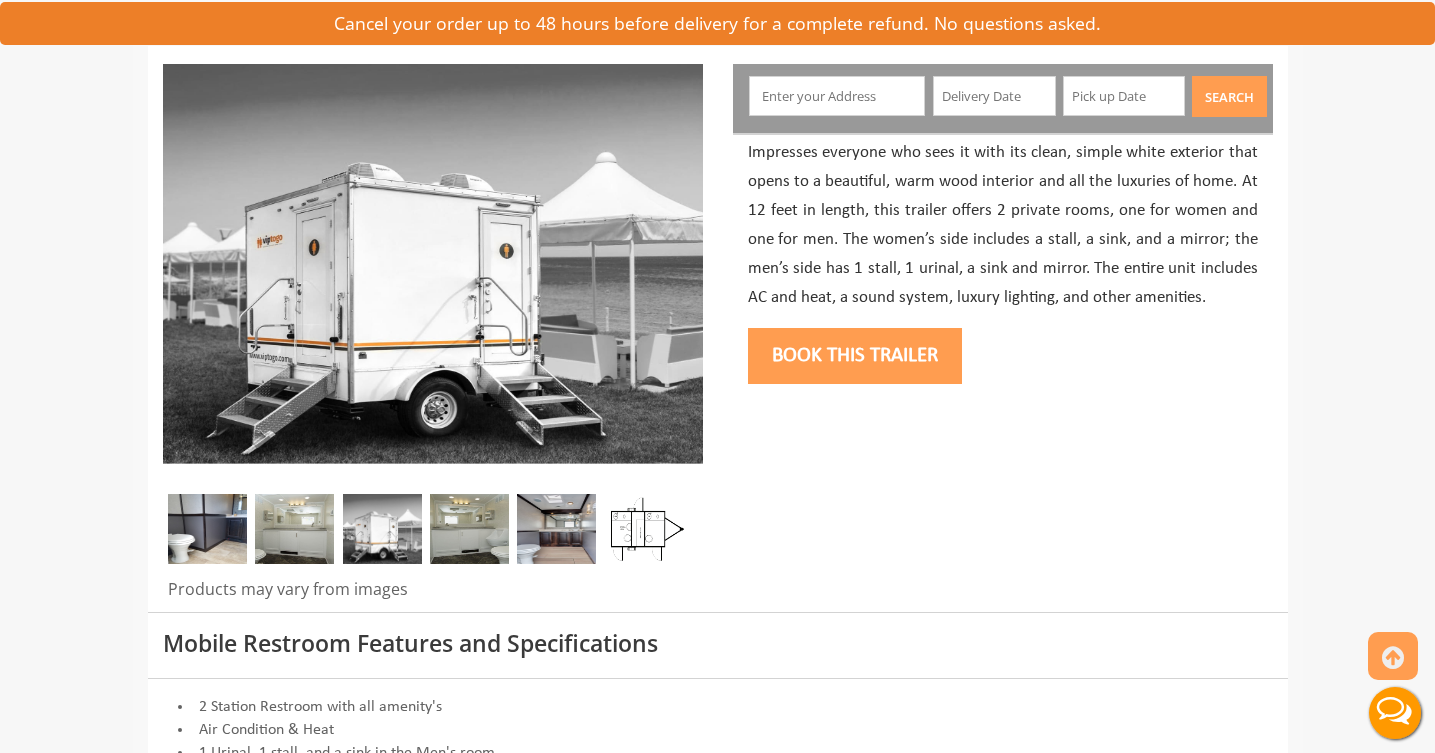 click at bounding box center (469, 529) 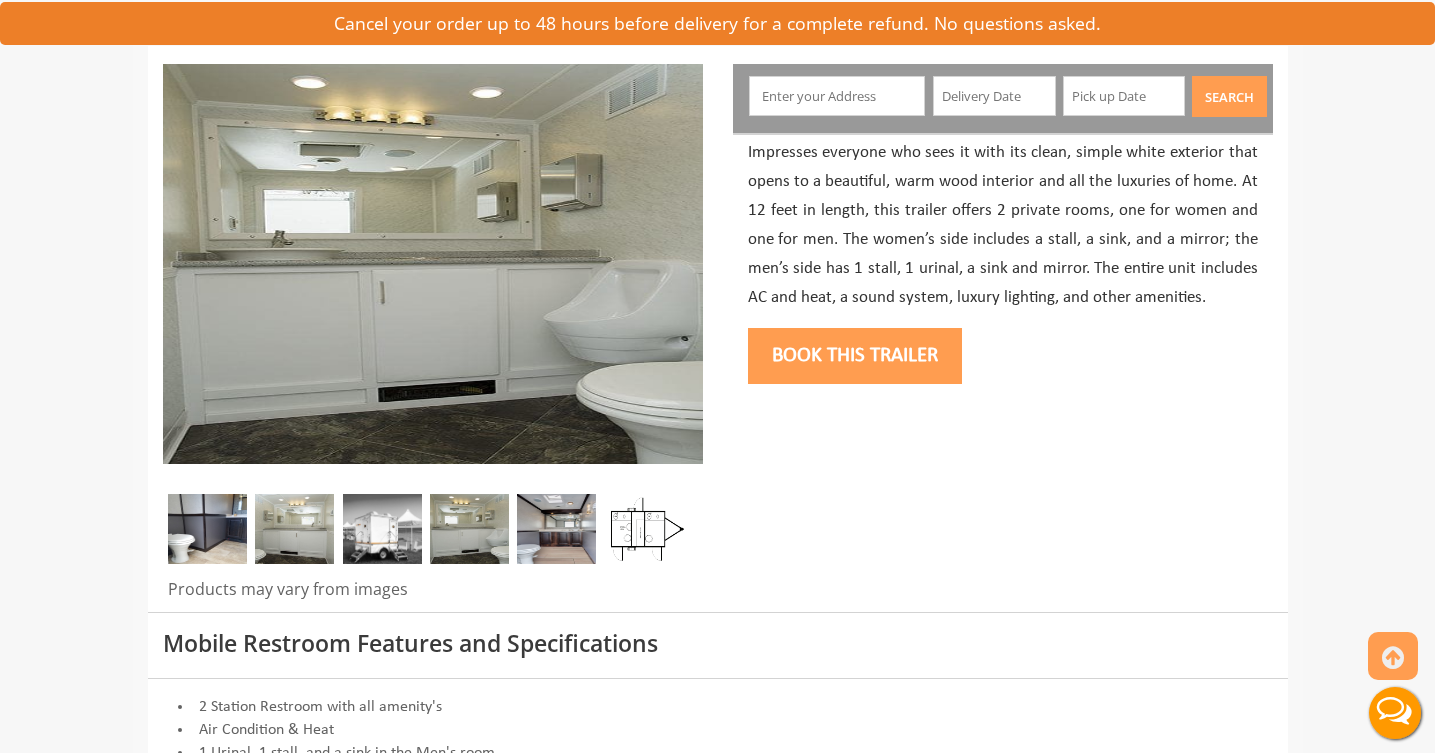click at bounding box center [556, 529] 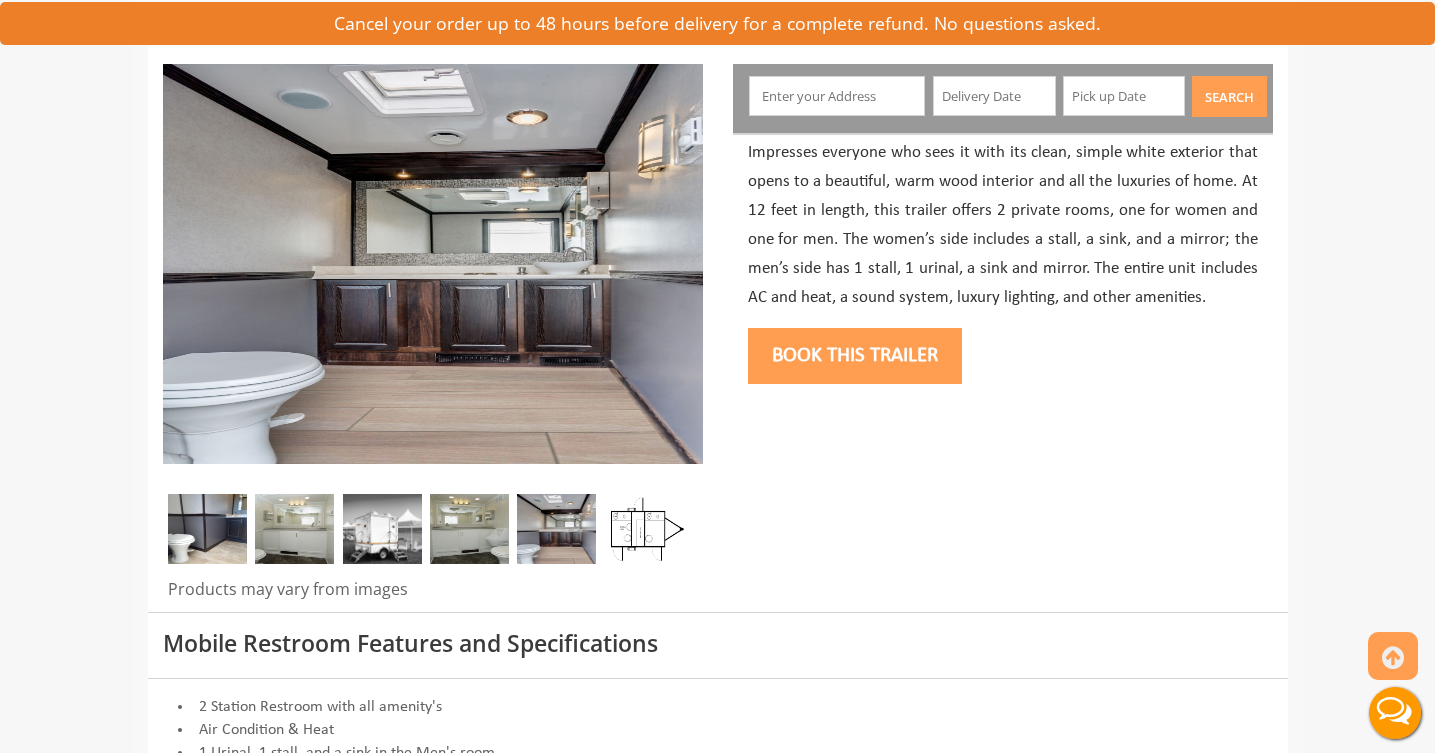 click at bounding box center (207, 529) 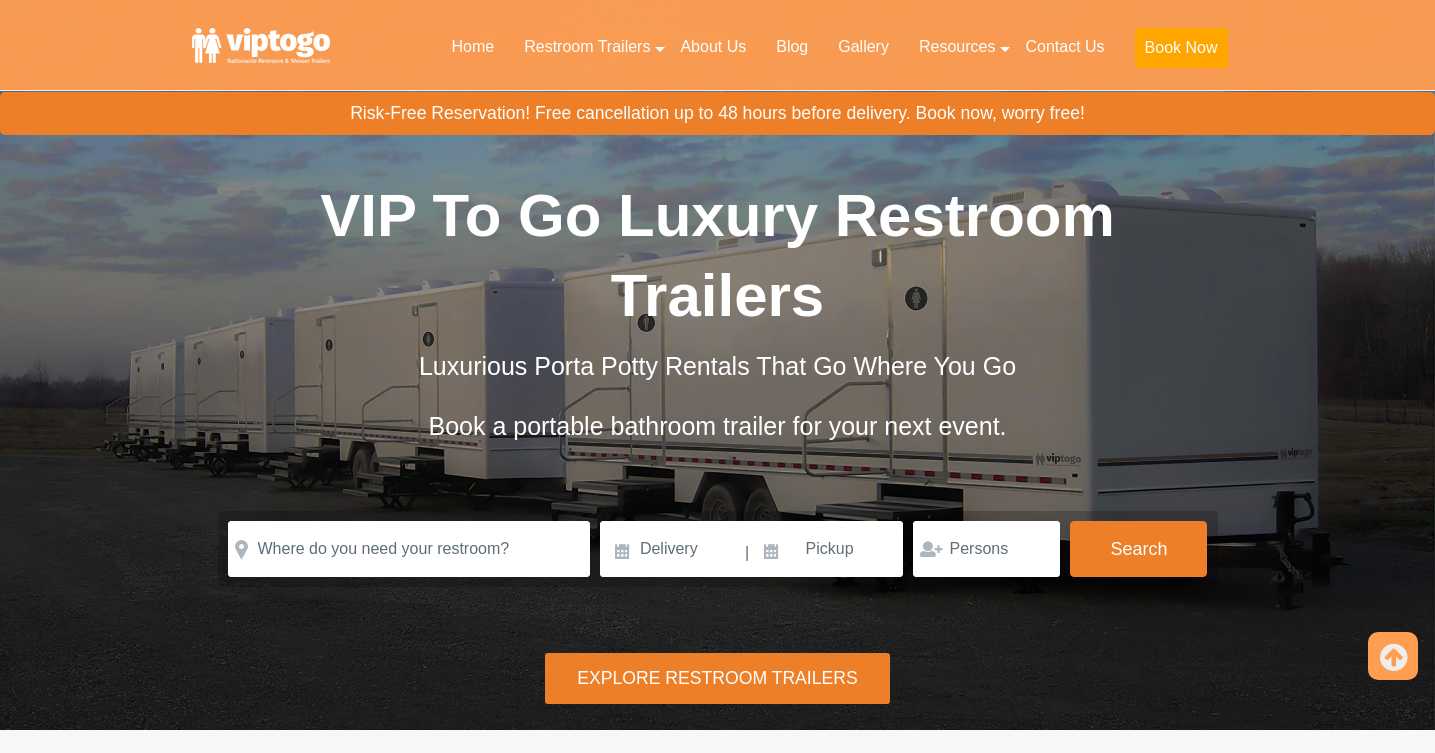 scroll, scrollTop: 548, scrollLeft: 0, axis: vertical 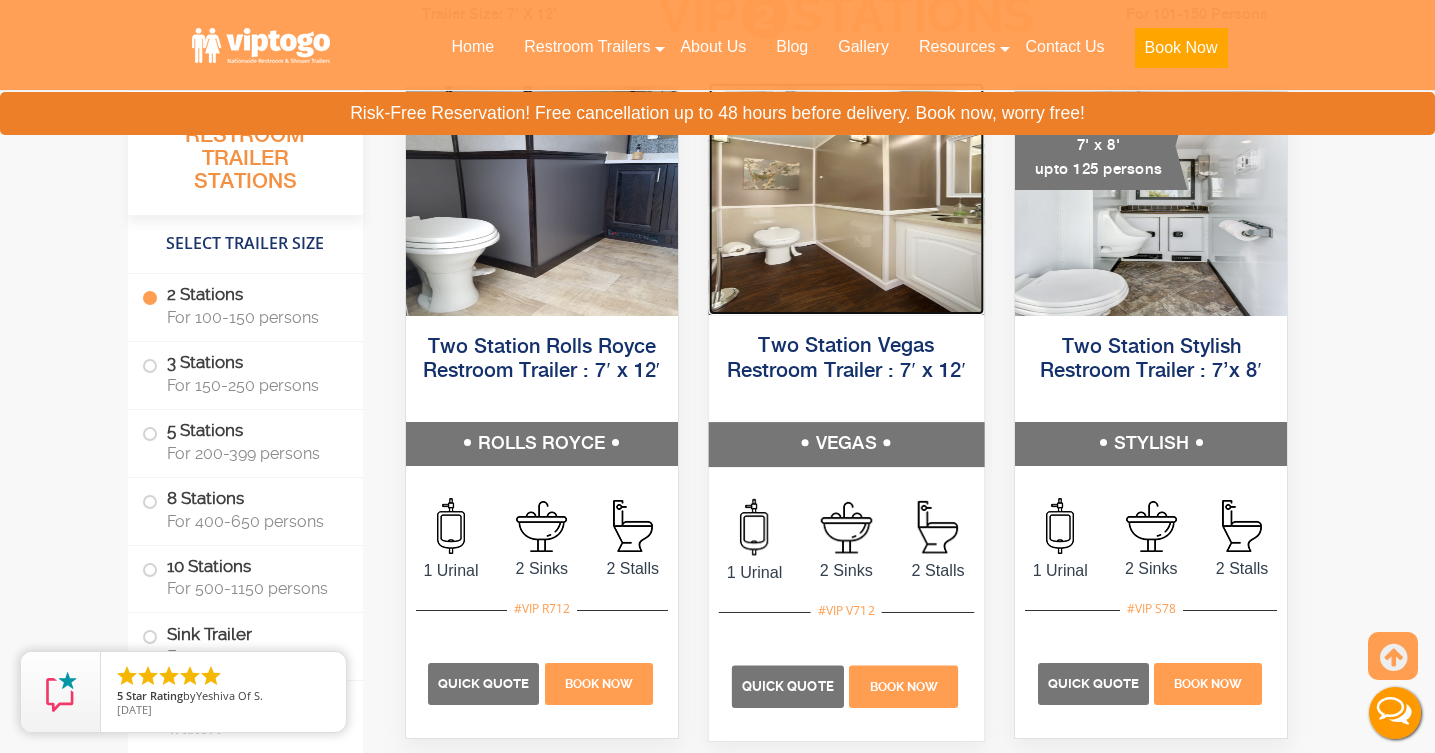 click at bounding box center (846, 199) 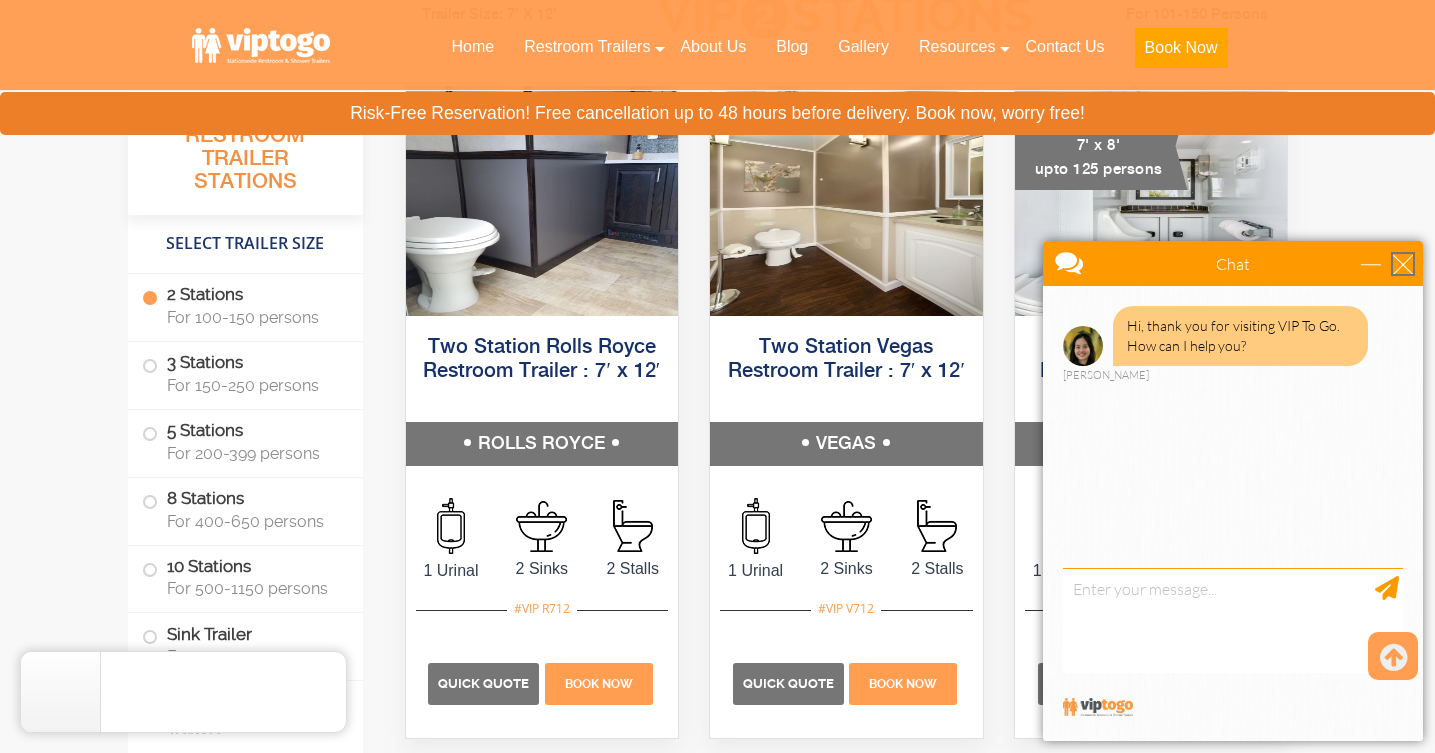 click at bounding box center (1403, 264) 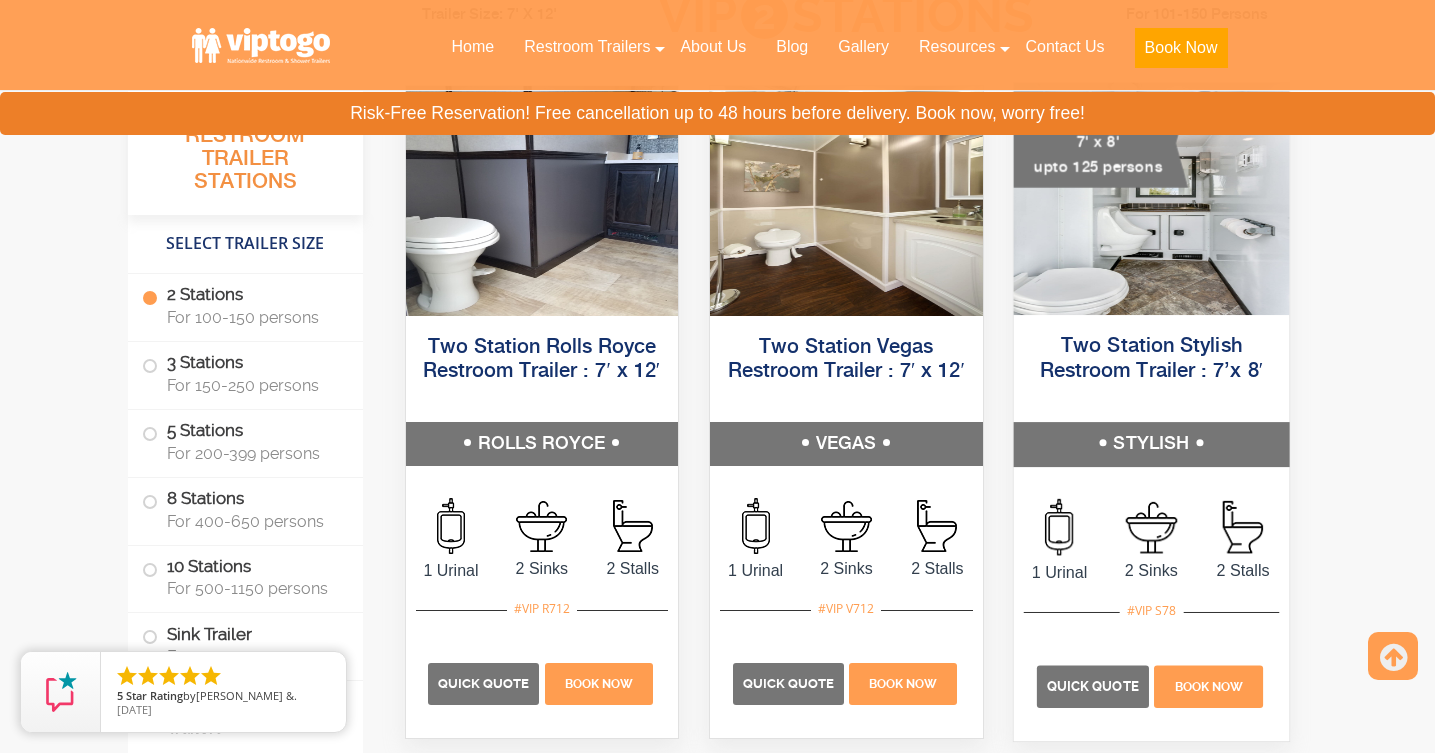 scroll, scrollTop: 0, scrollLeft: 0, axis: both 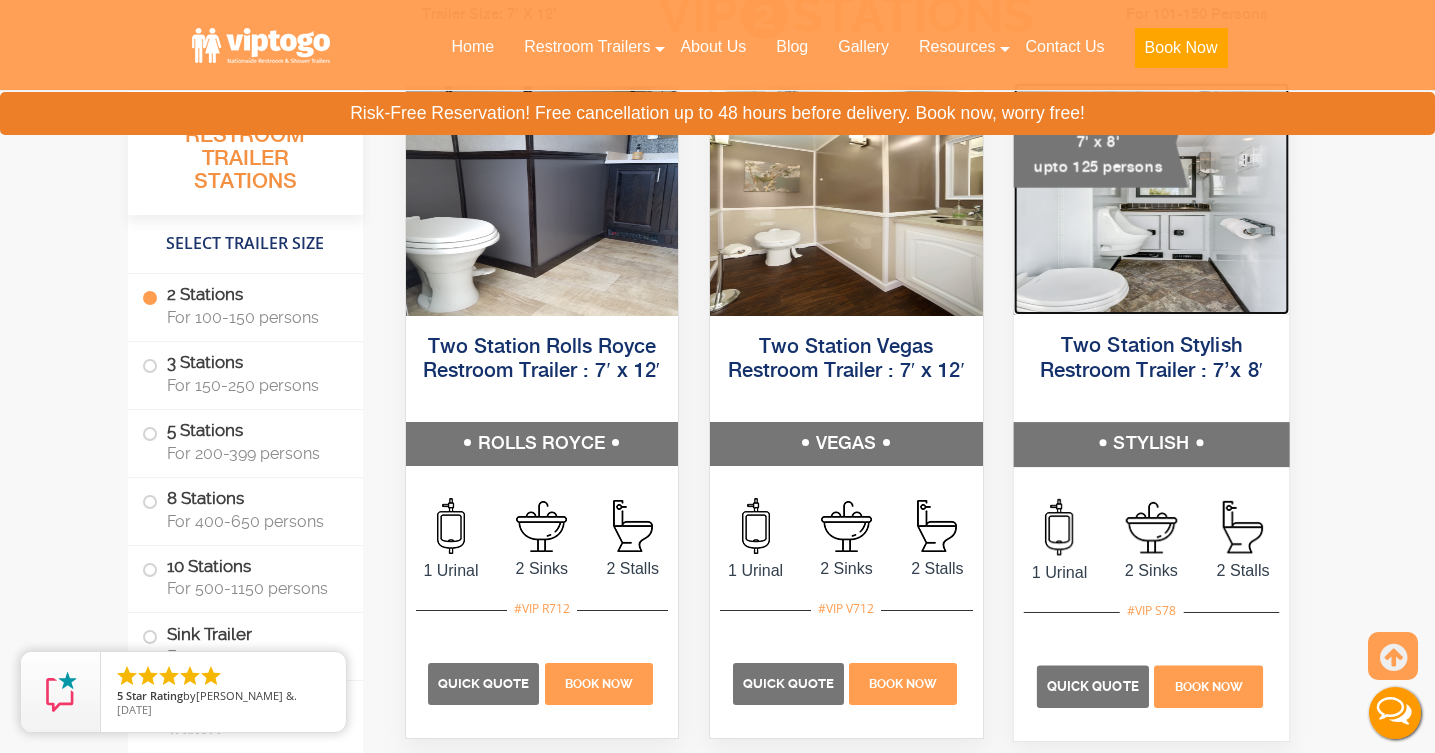 click at bounding box center (1150, 199) 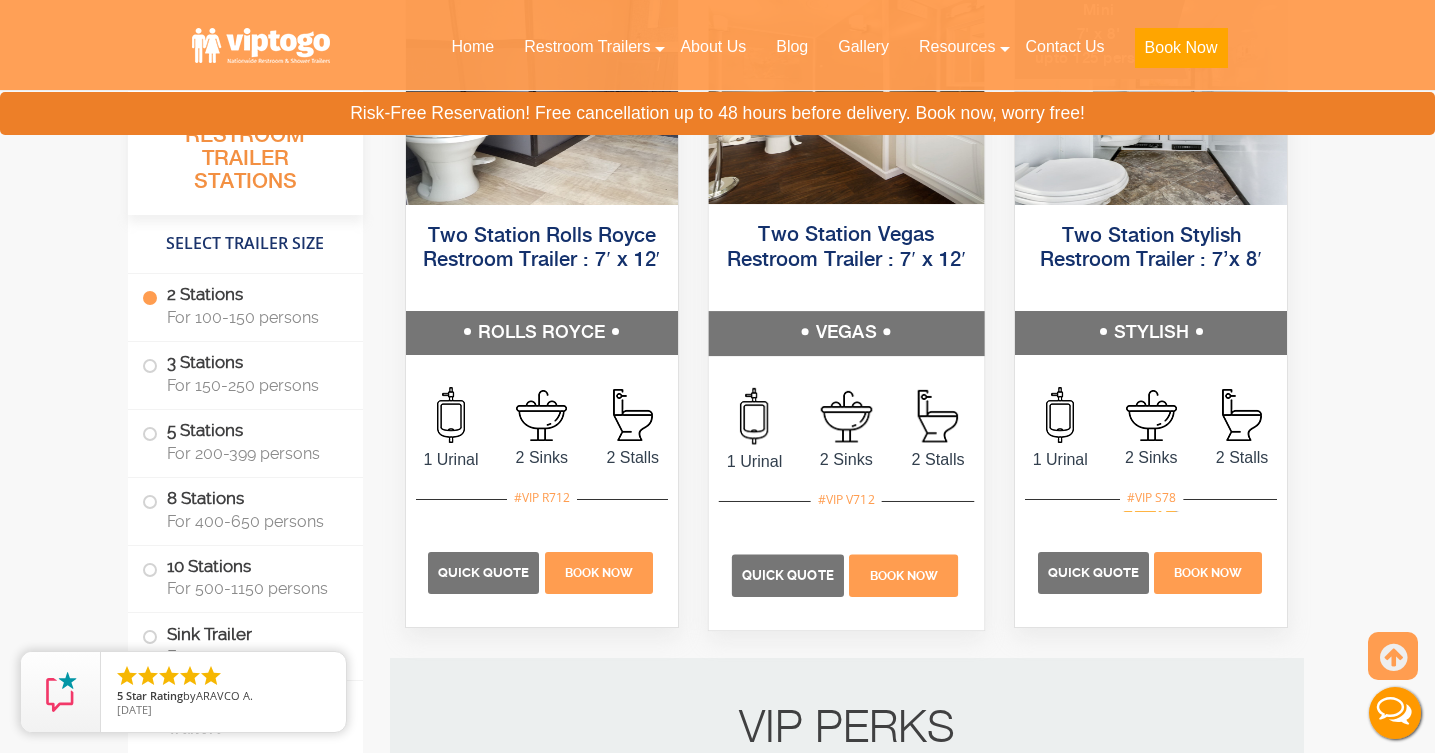 scroll, scrollTop: 1165, scrollLeft: 0, axis: vertical 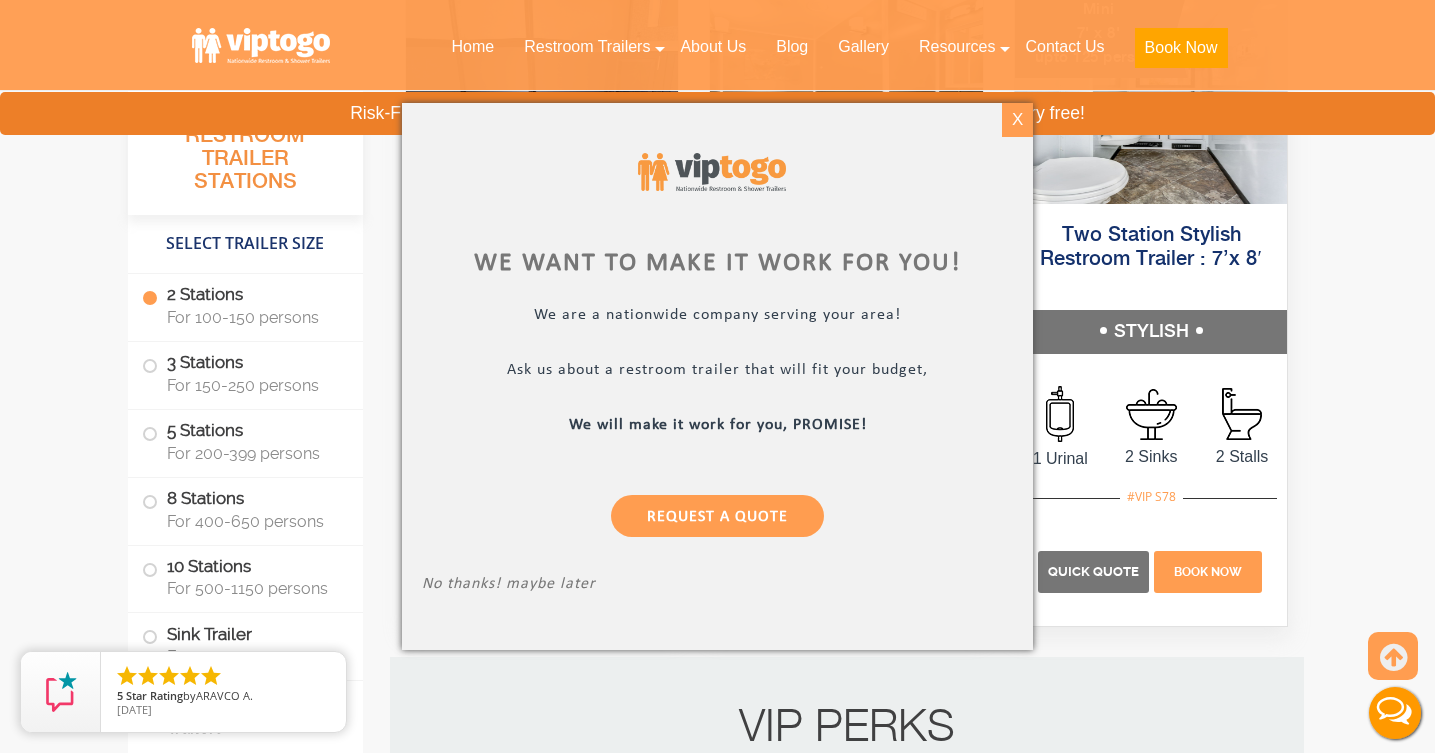 click on "X" at bounding box center (1017, 120) 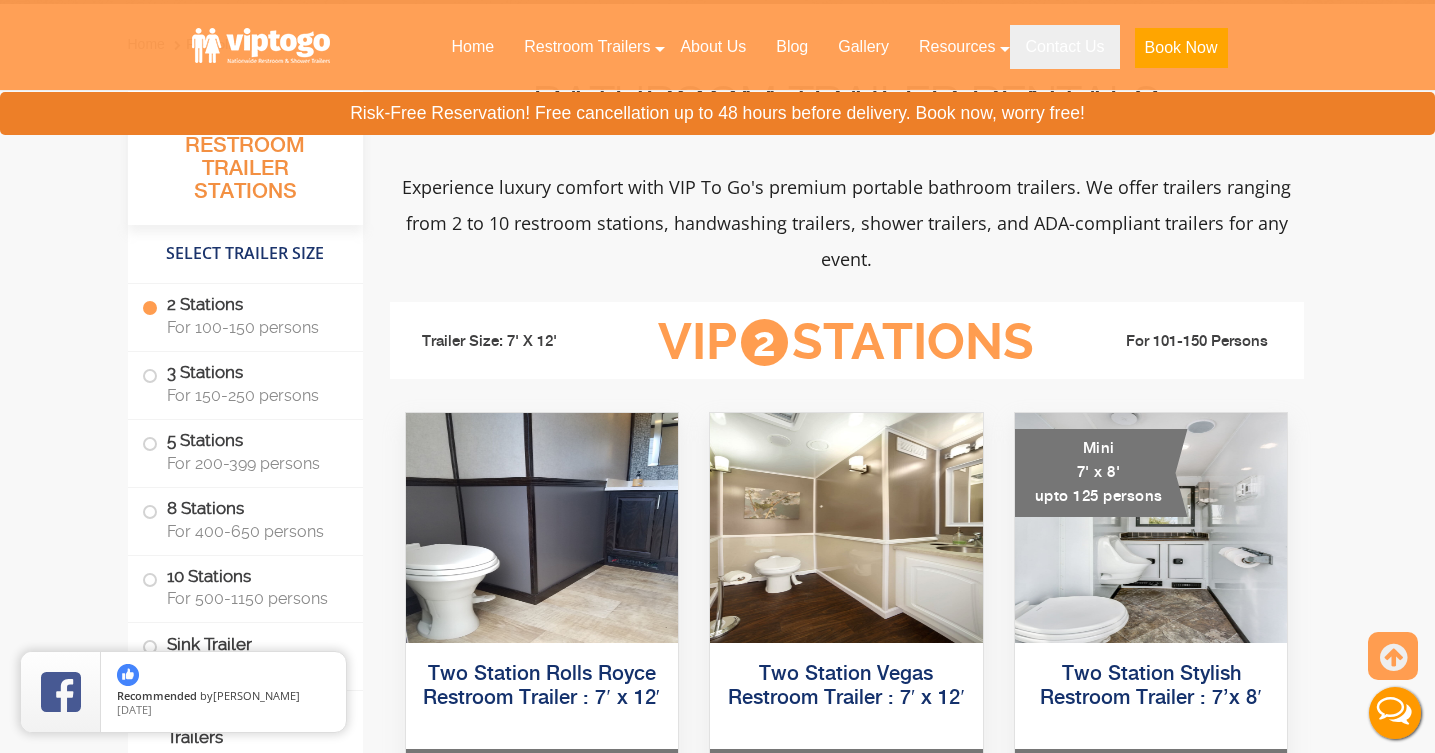 scroll, scrollTop: 722, scrollLeft: 0, axis: vertical 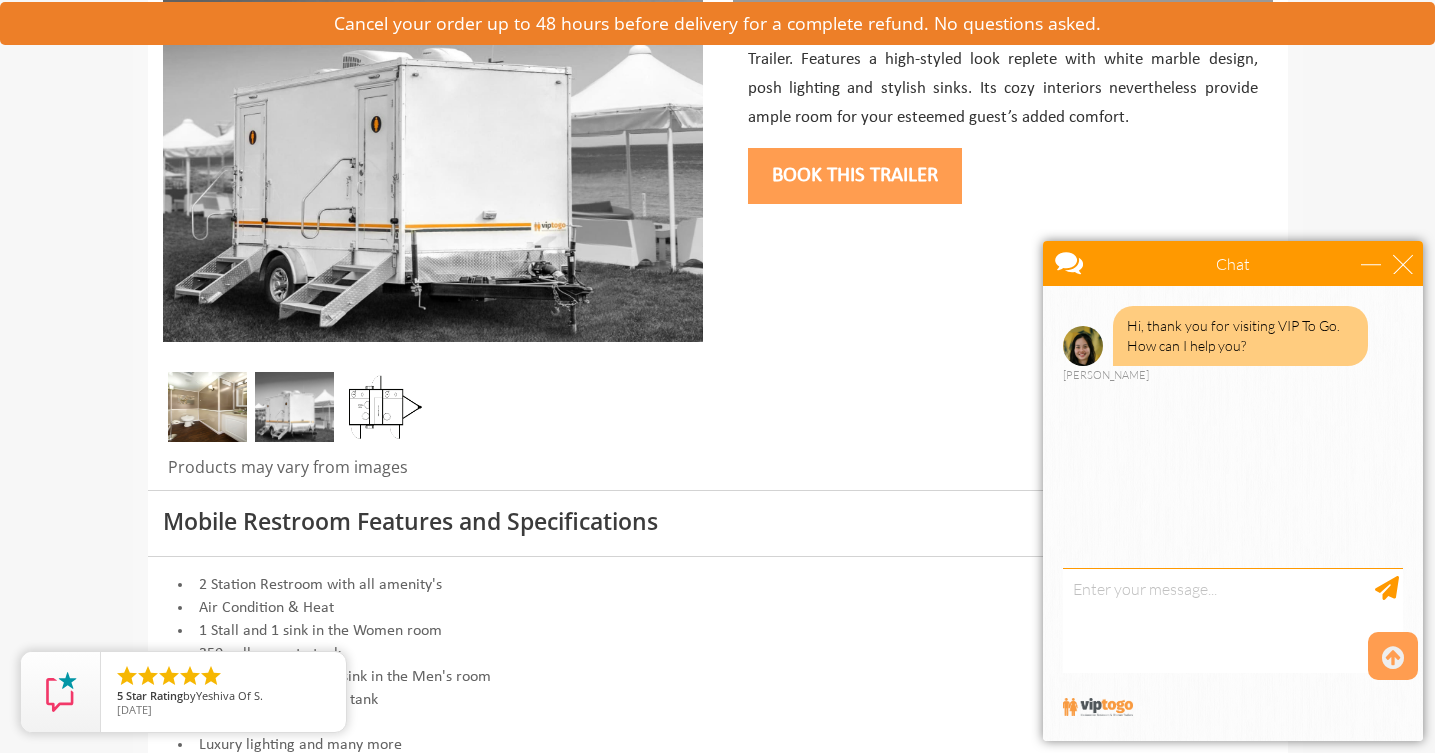click at bounding box center (294, 407) 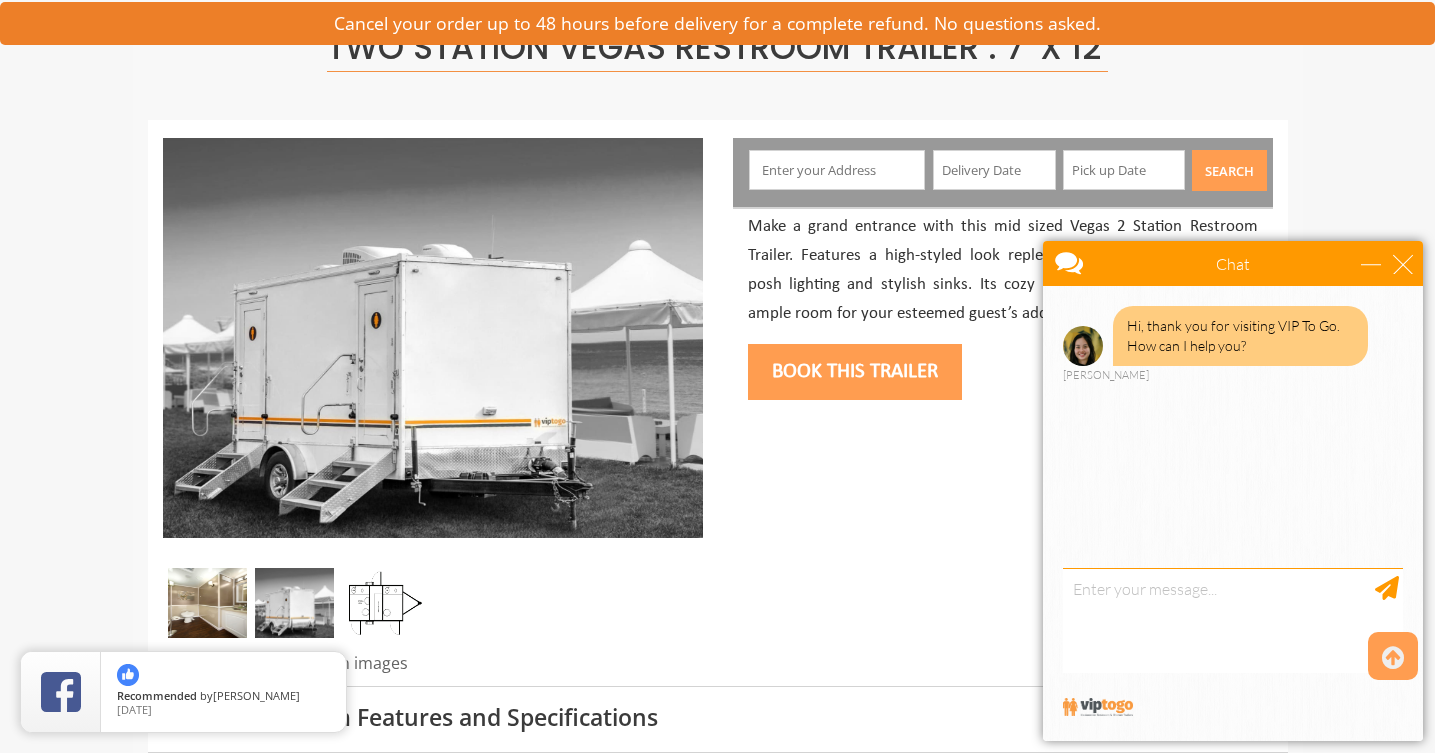 scroll, scrollTop: 291, scrollLeft: 0, axis: vertical 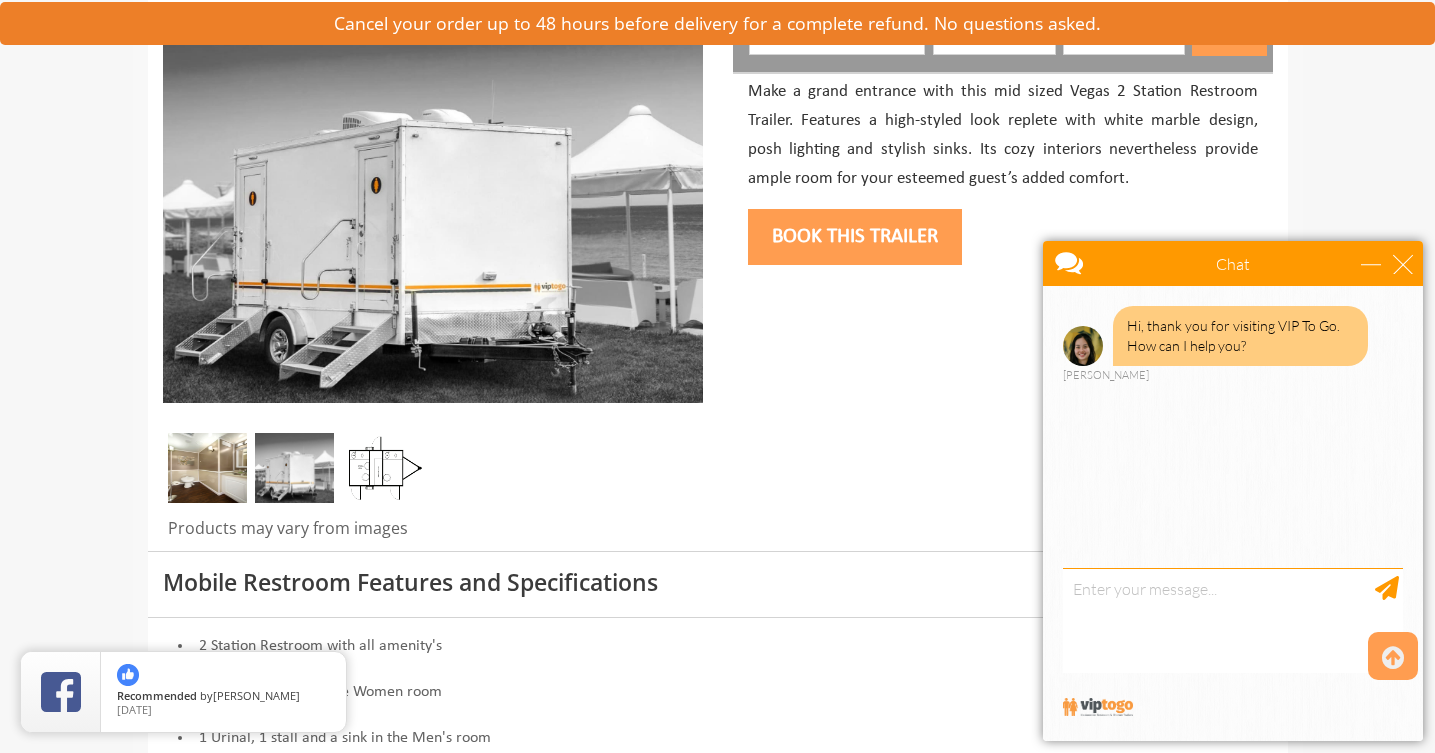 click at bounding box center [294, 468] 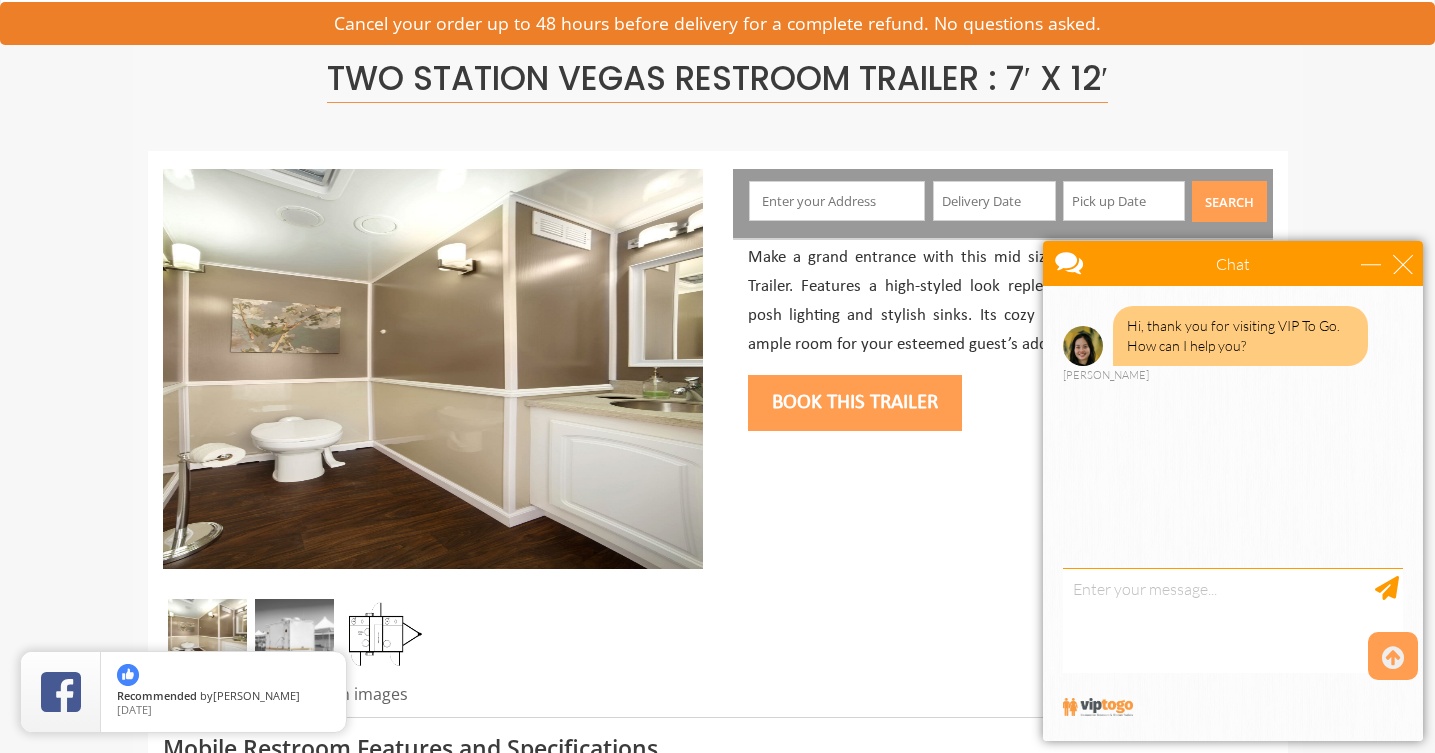 scroll, scrollTop: 114, scrollLeft: 0, axis: vertical 